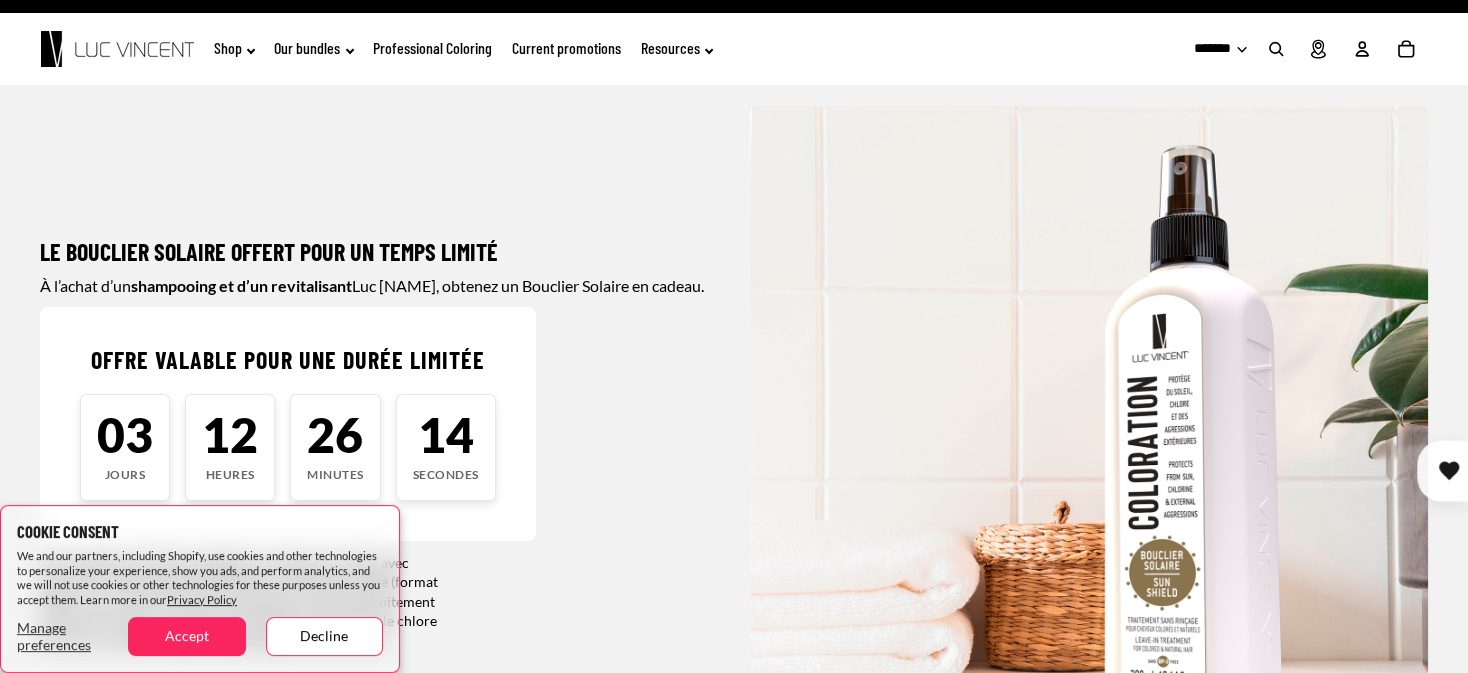 scroll, scrollTop: 400, scrollLeft: 0, axis: vertical 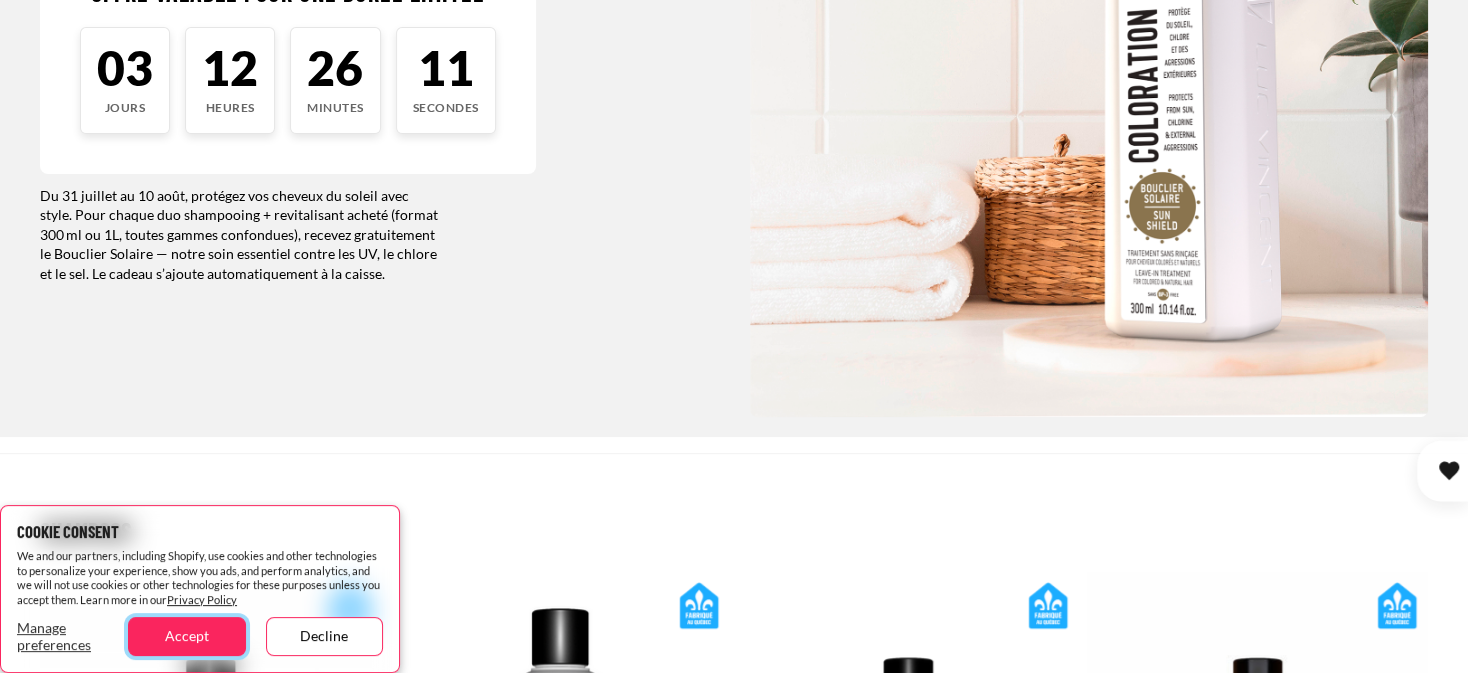 click on "Accept" at bounding box center [186, 636] 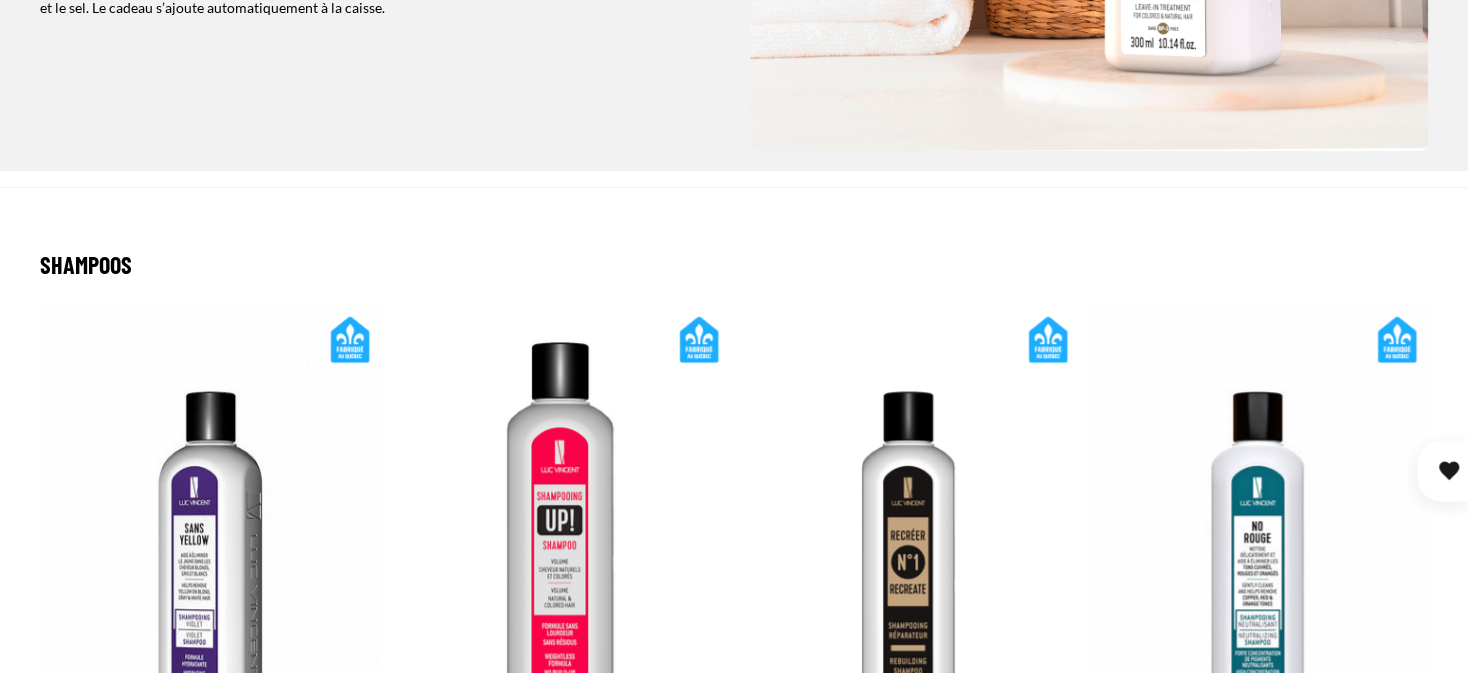 scroll, scrollTop: 800, scrollLeft: 0, axis: vertical 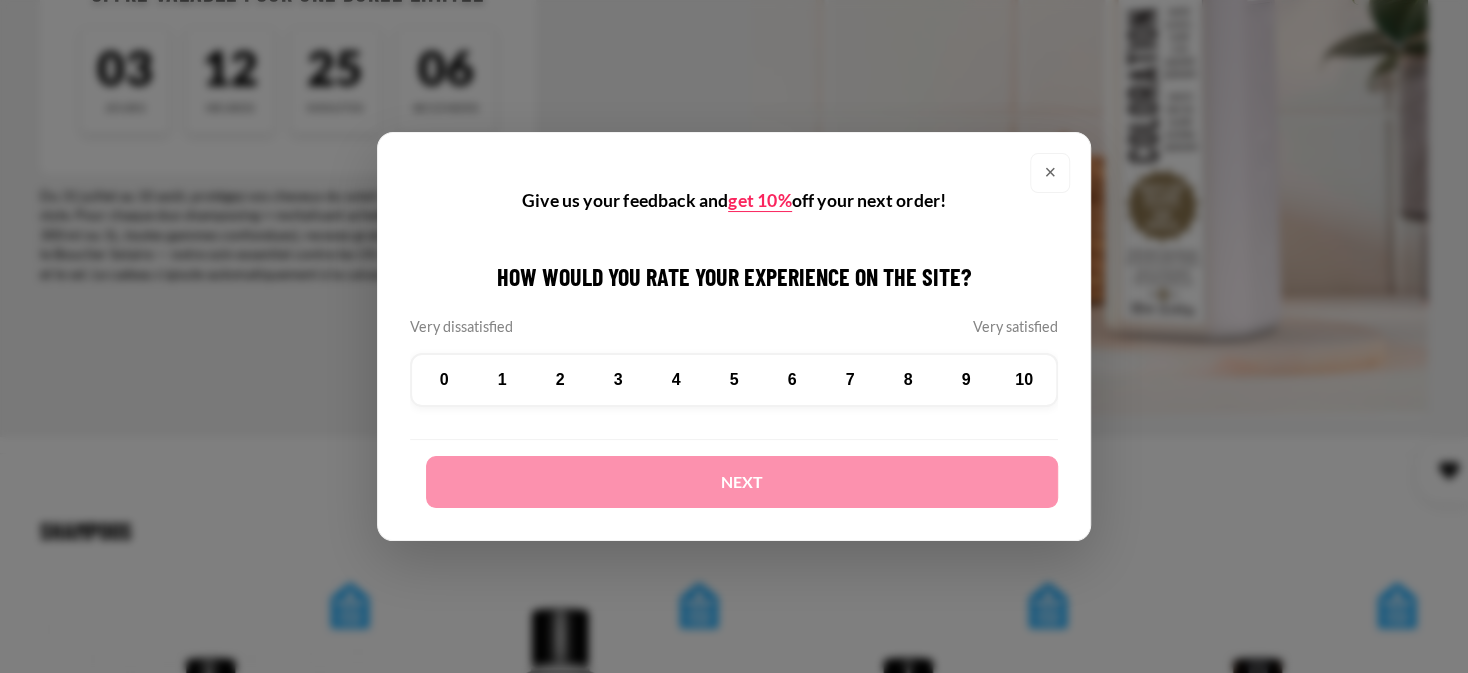click on "×" at bounding box center [1050, 173] 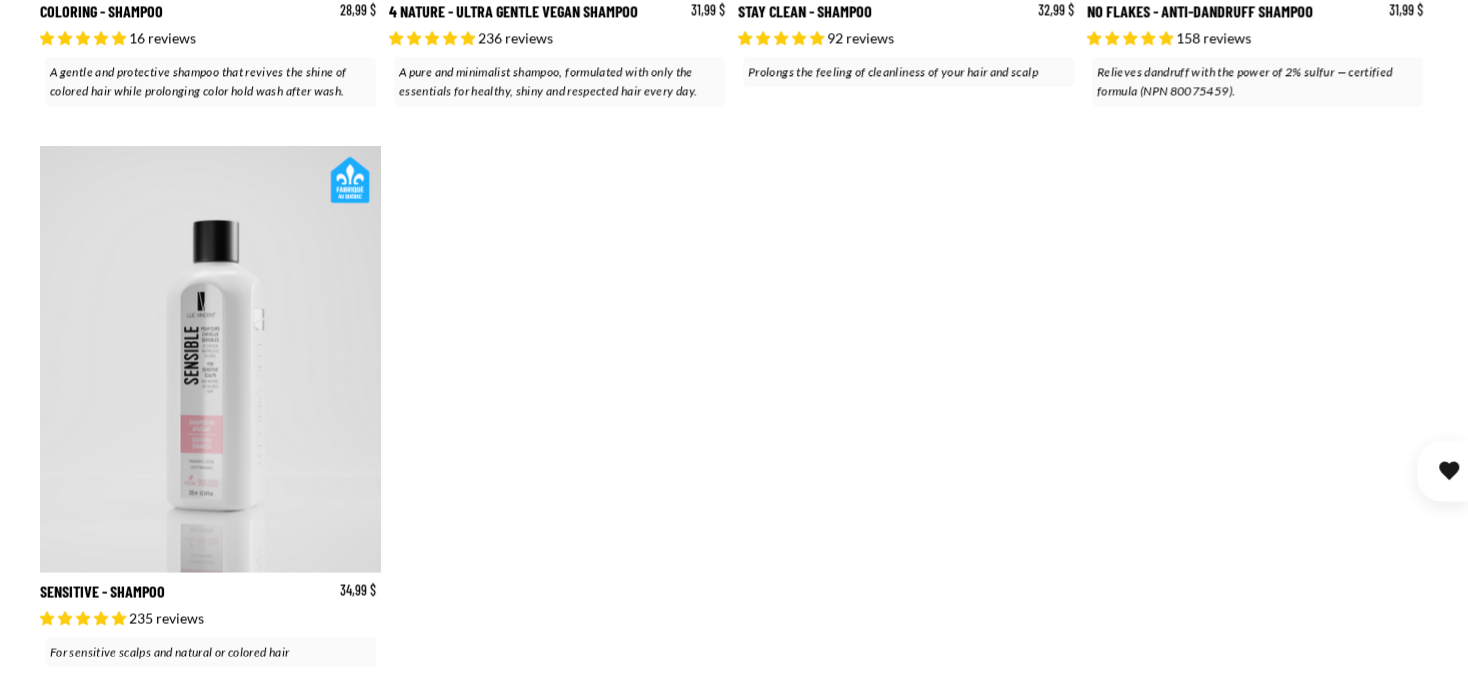 scroll, scrollTop: 2000, scrollLeft: 0, axis: vertical 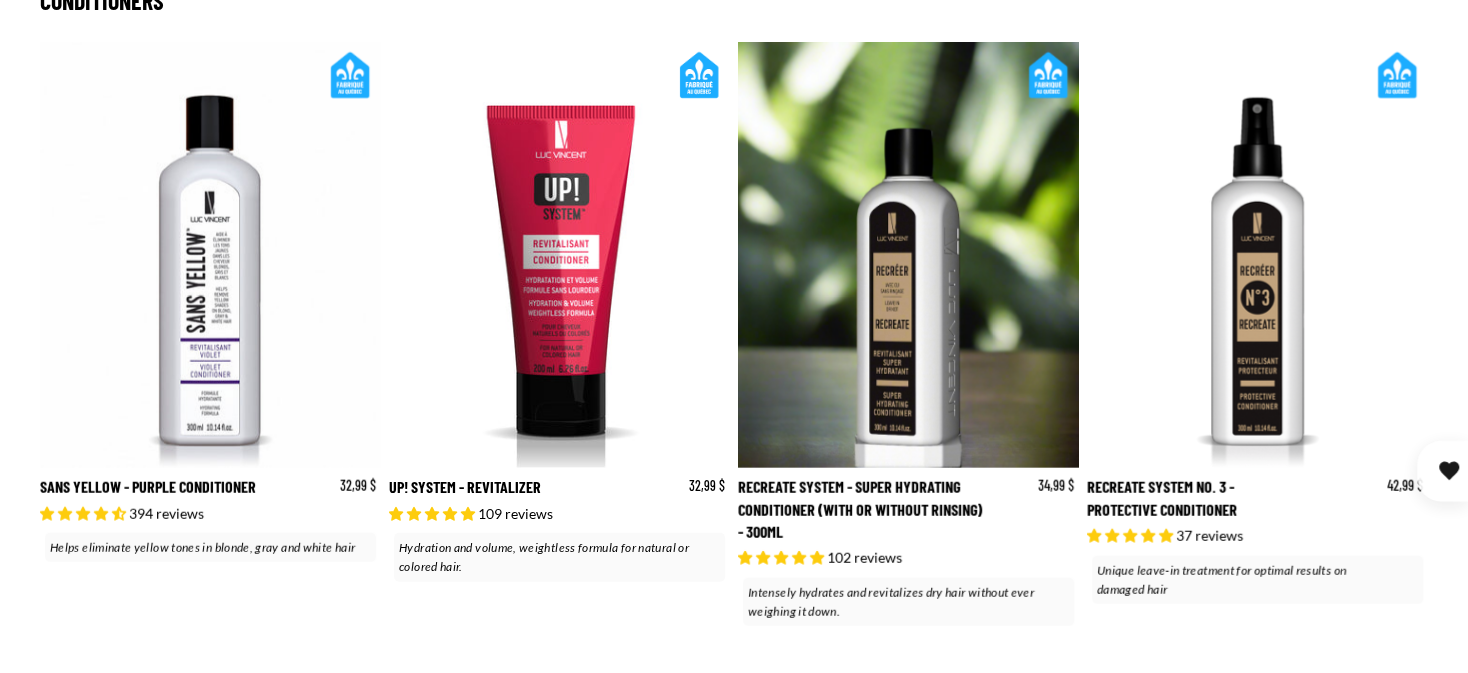 click 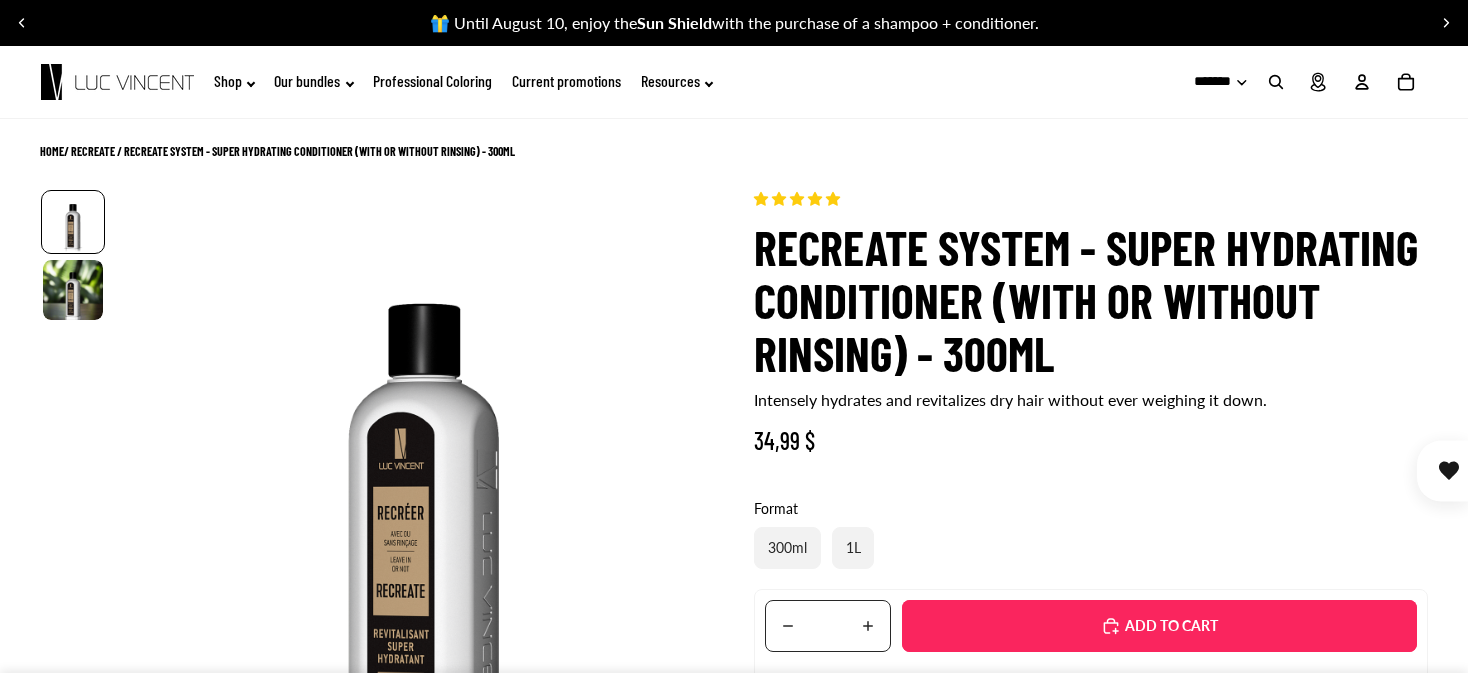 scroll, scrollTop: 0, scrollLeft: 0, axis: both 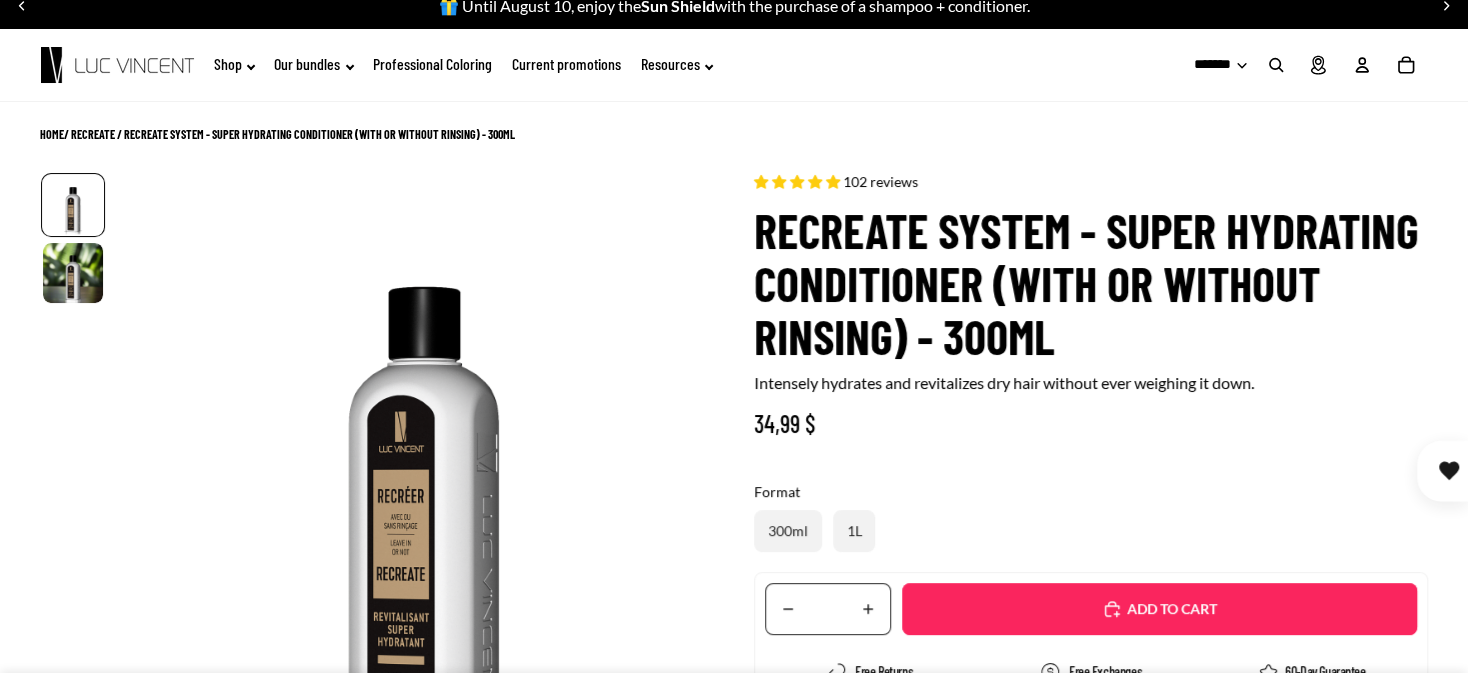 select on "**********" 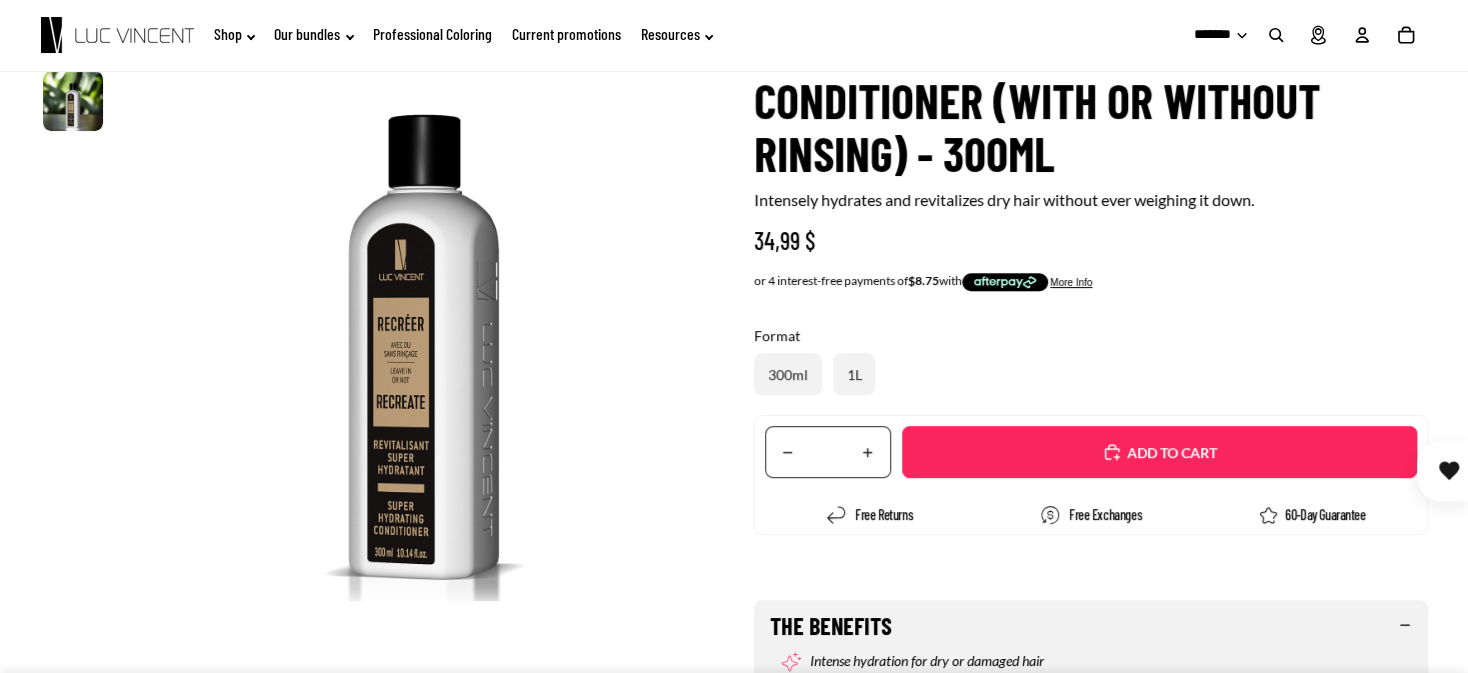 scroll, scrollTop: 0, scrollLeft: 0, axis: both 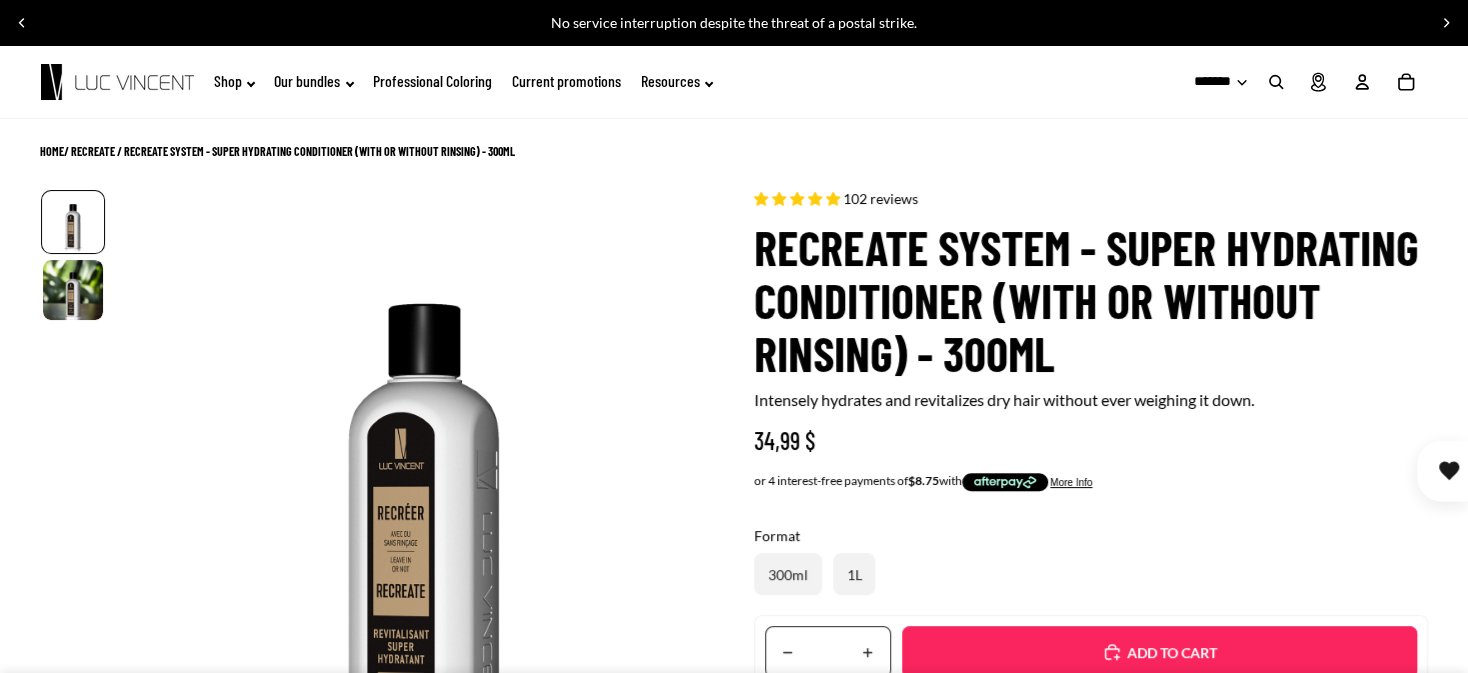 click on "******** *******" at bounding box center (1208, 82) 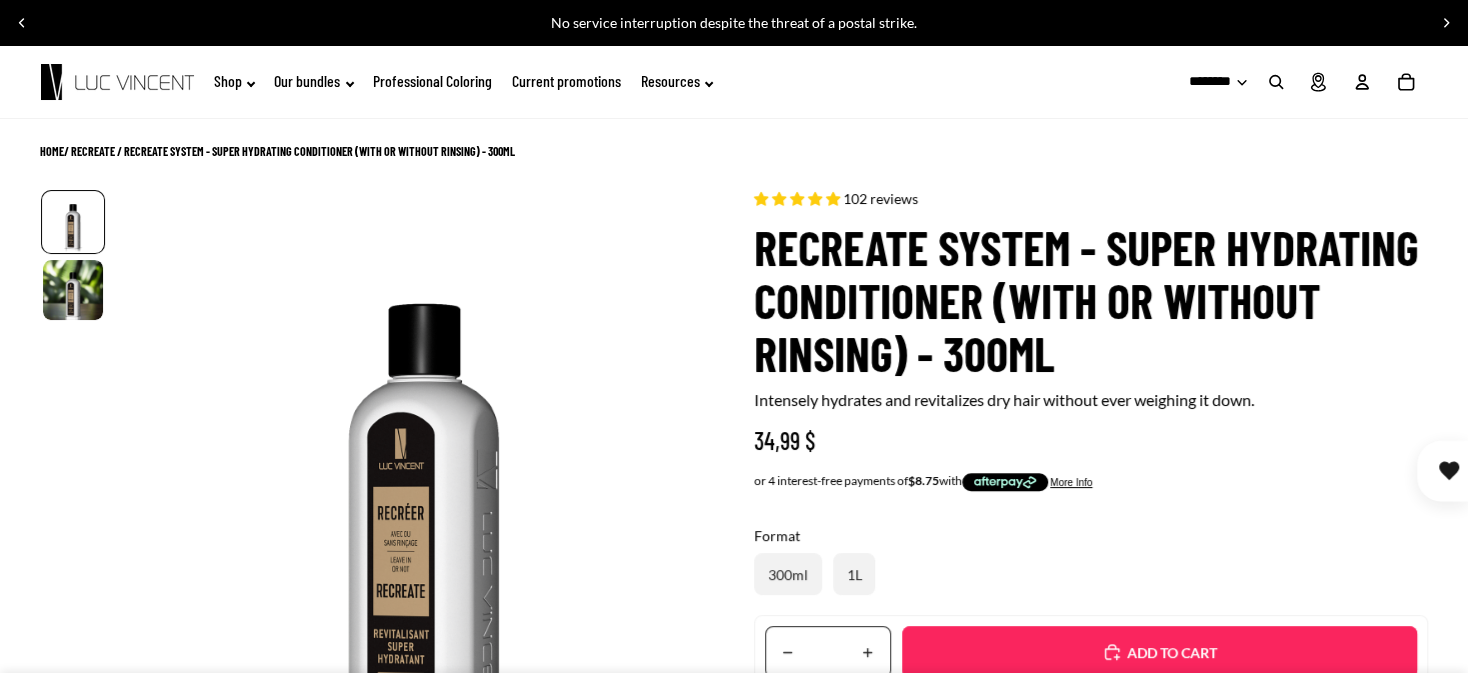 click on "******** *******" at bounding box center [1208, 82] 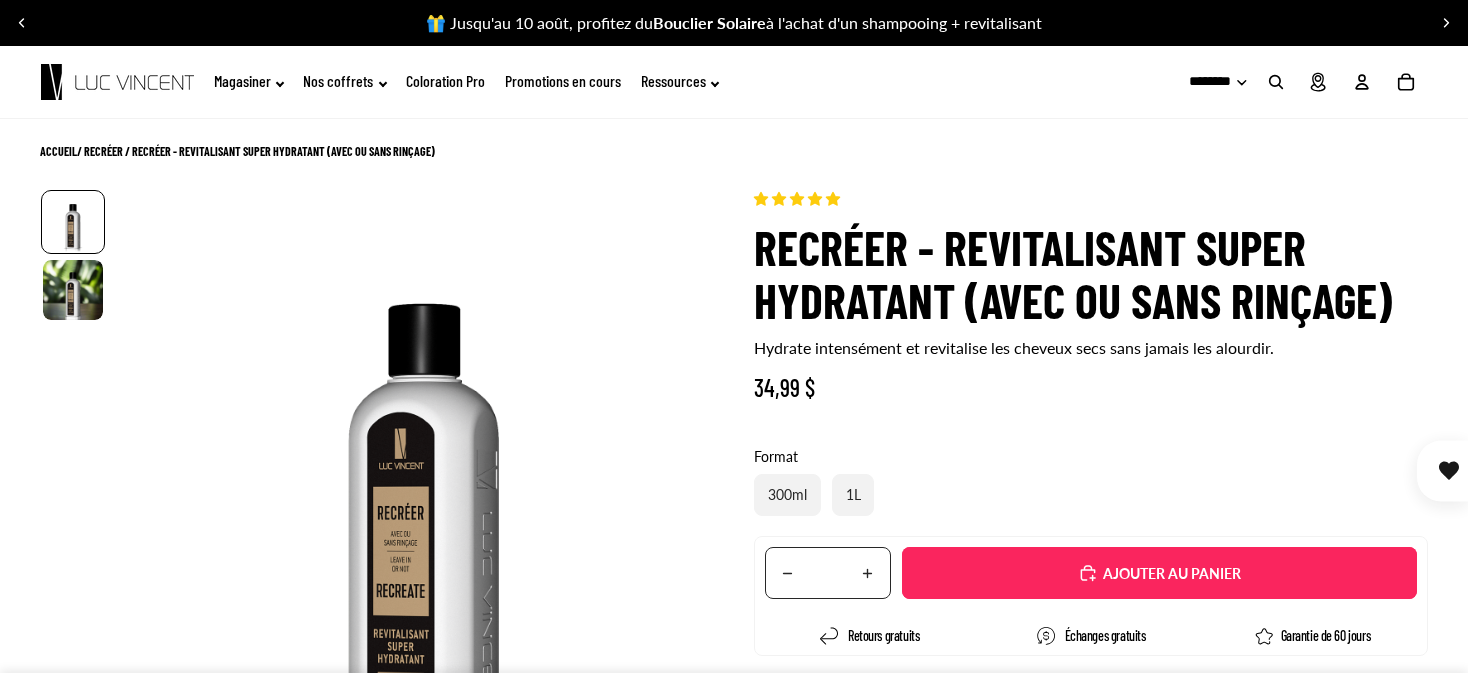 scroll, scrollTop: 0, scrollLeft: 0, axis: both 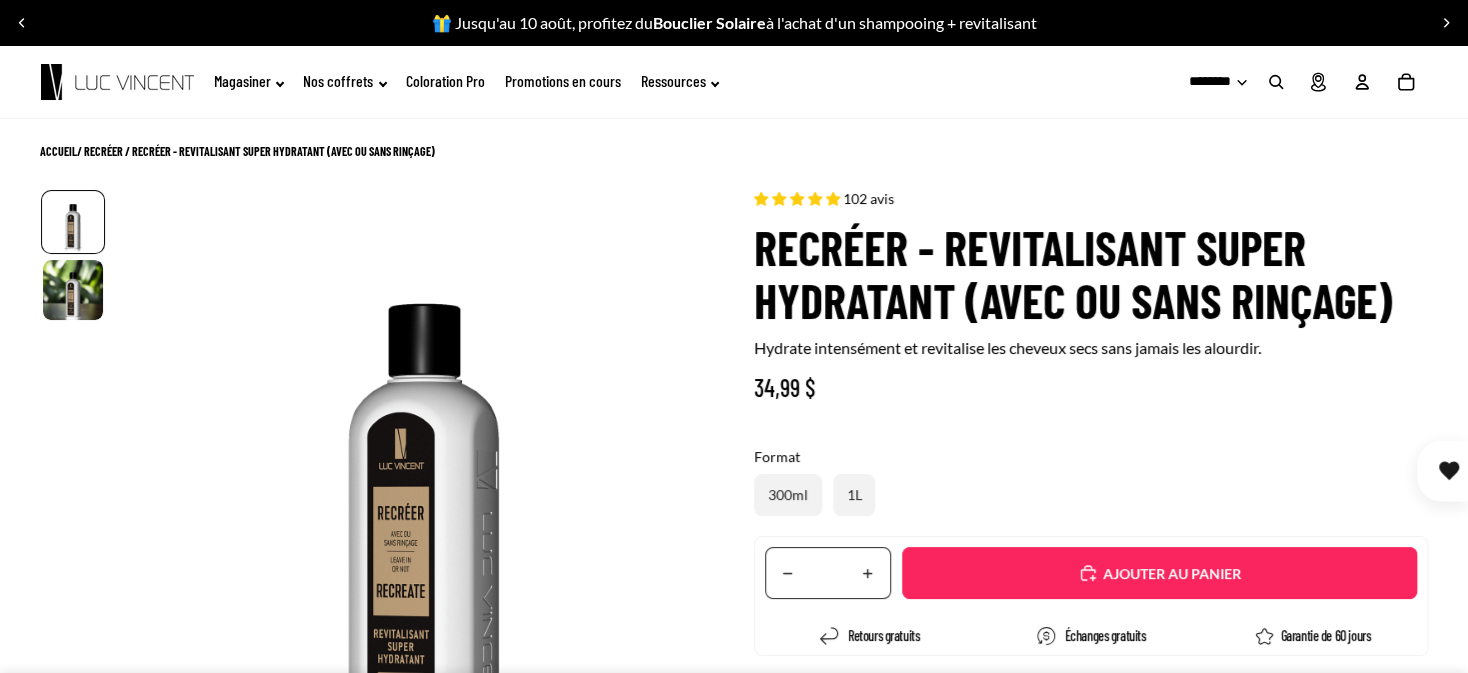 select on "**********" 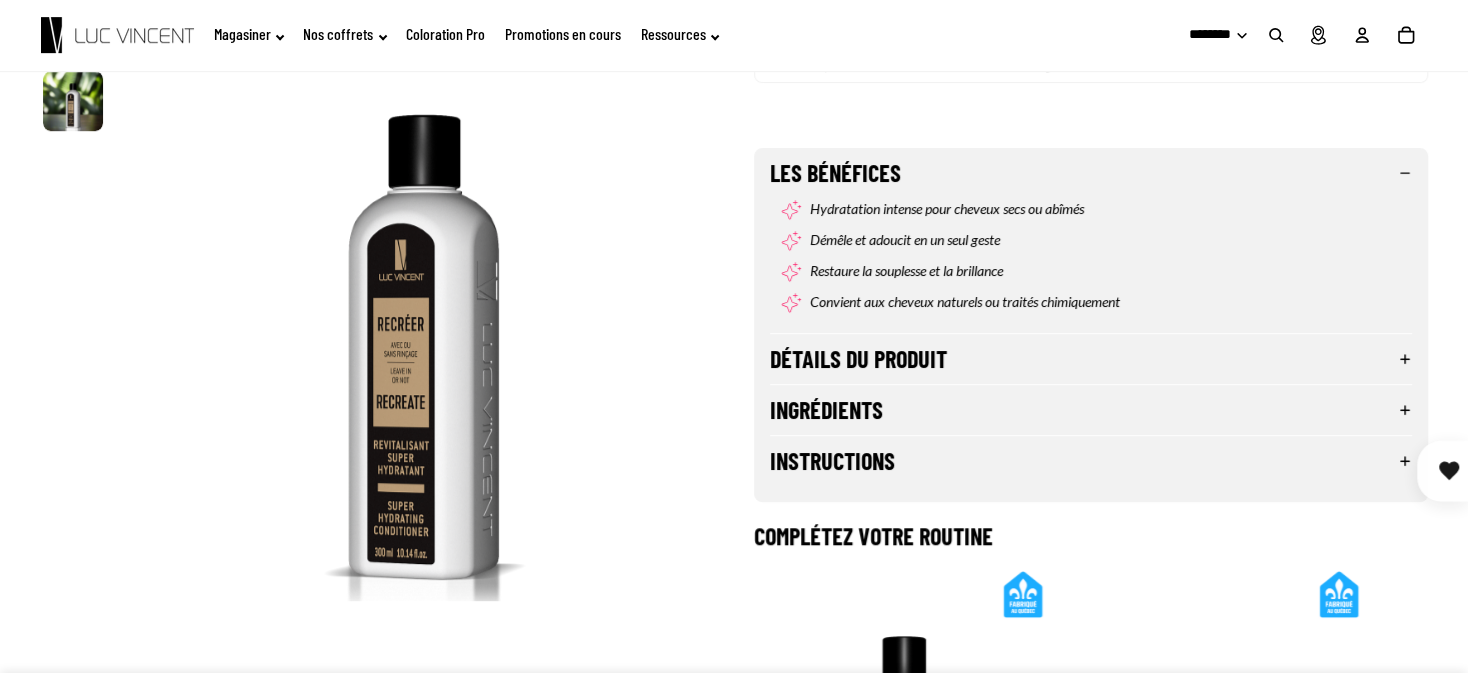 scroll, scrollTop: 0, scrollLeft: 0, axis: both 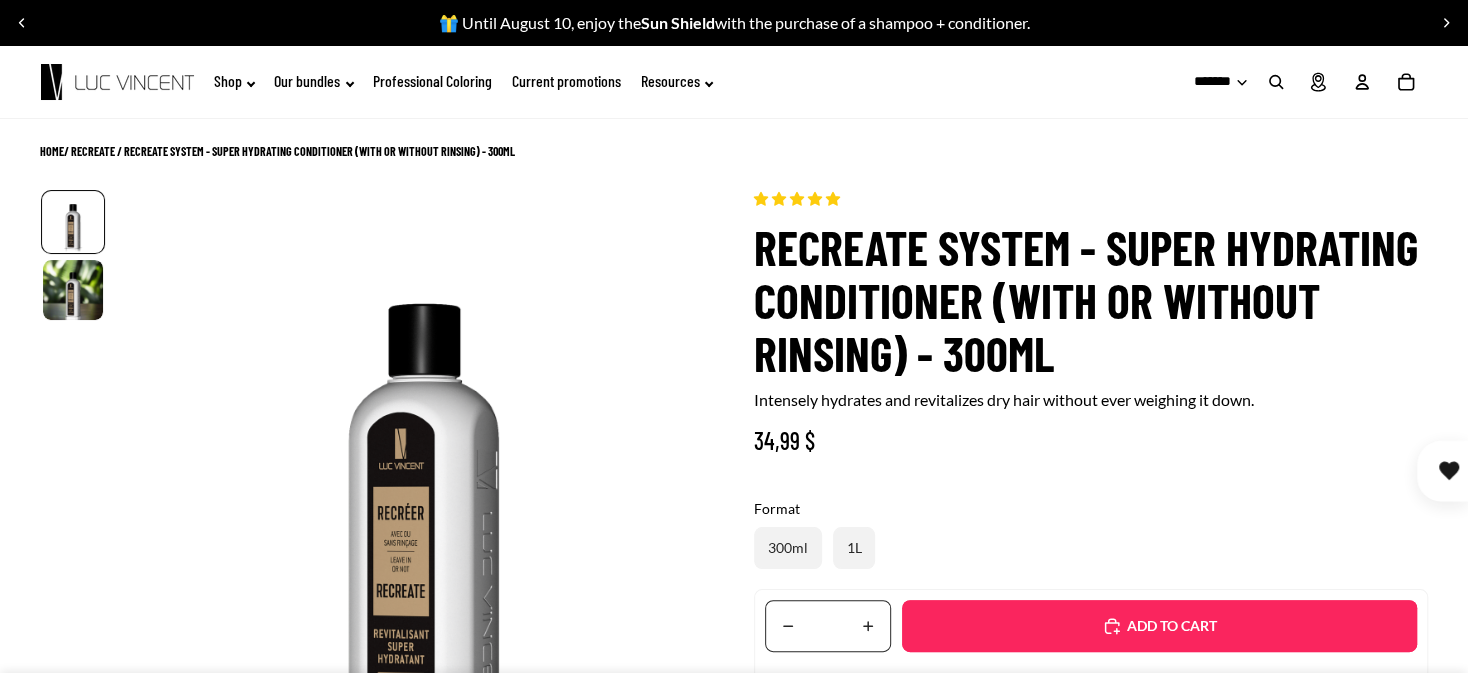 select on "**********" 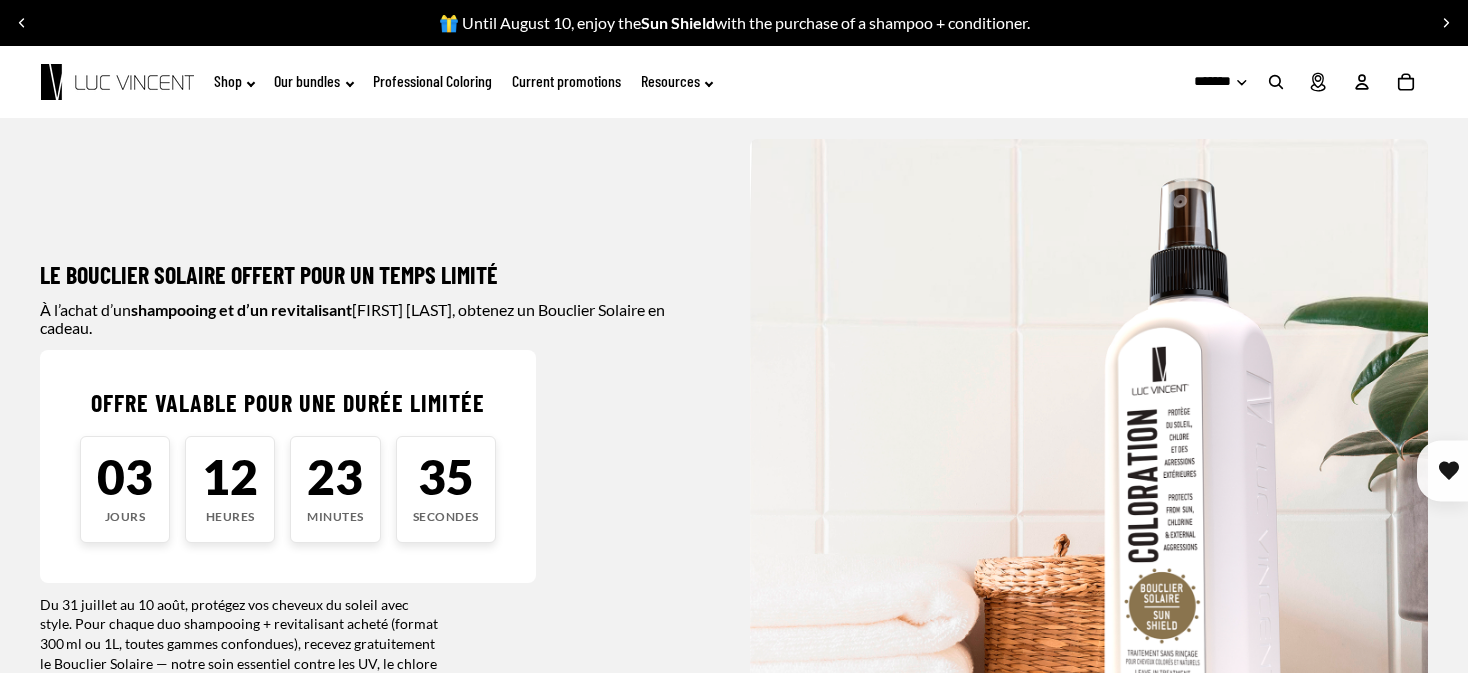 scroll, scrollTop: 0, scrollLeft: 0, axis: both 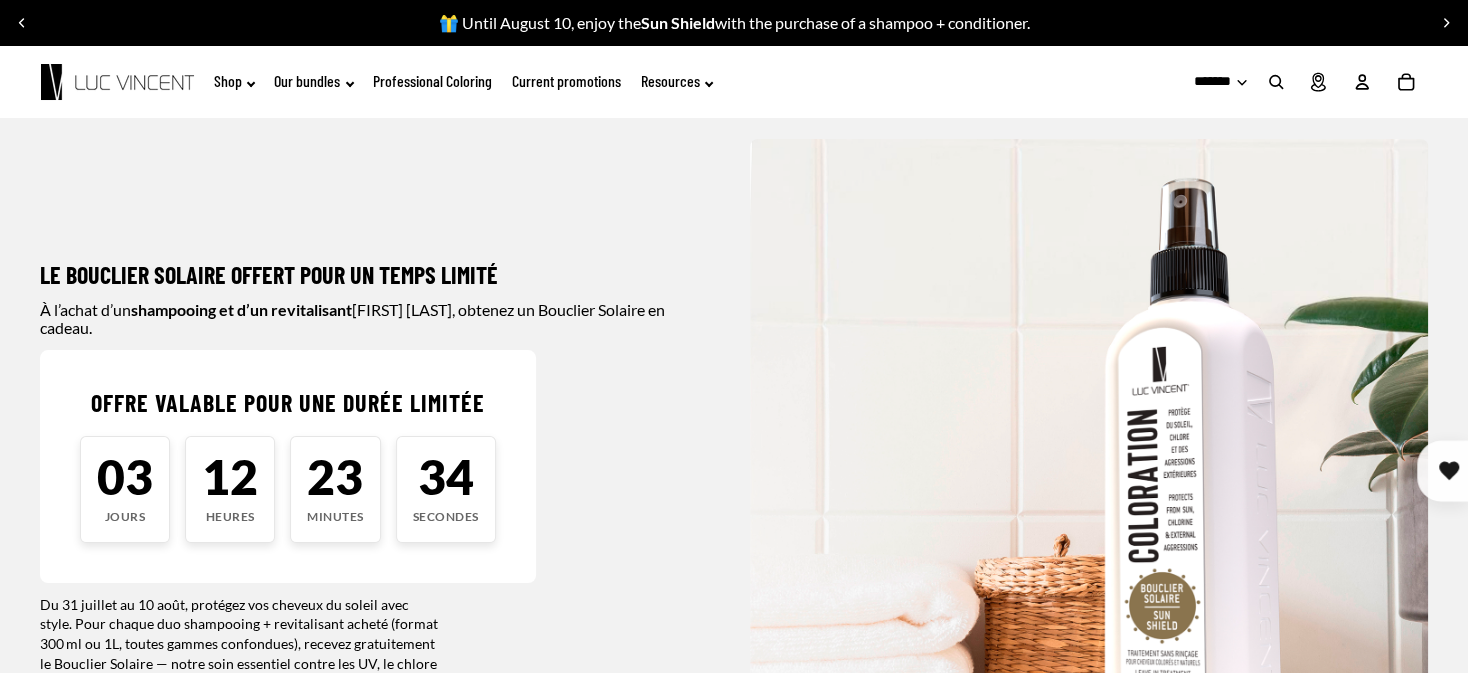 click on "******** *******" at bounding box center (1208, 82) 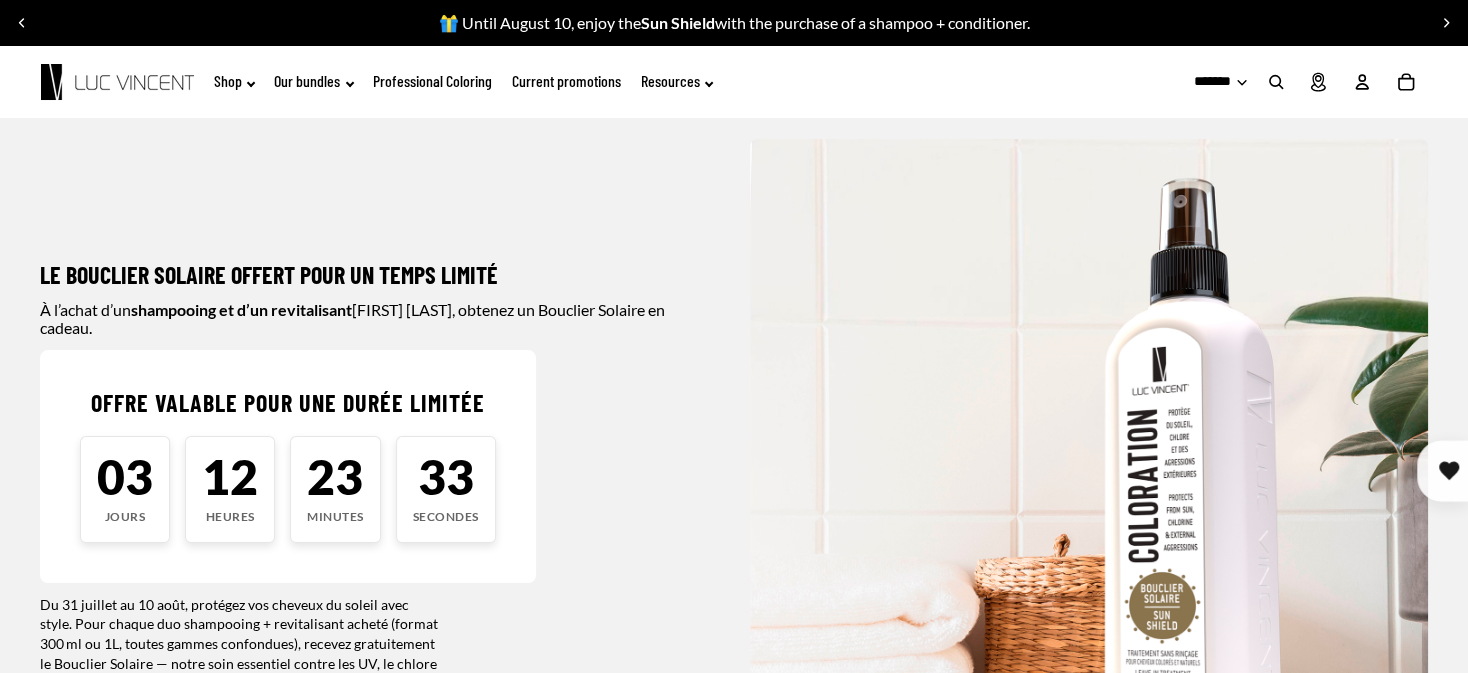 select on "**" 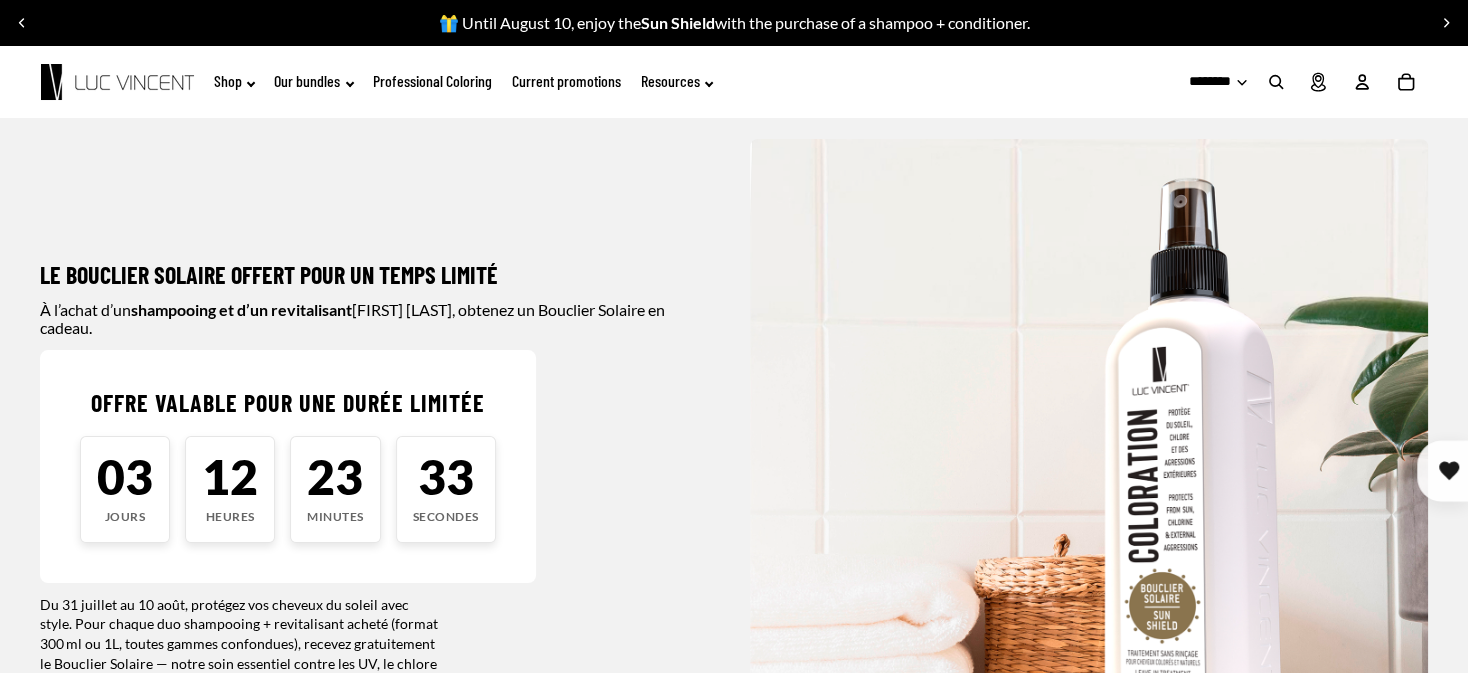 click on "******** *******" at bounding box center [1208, 82] 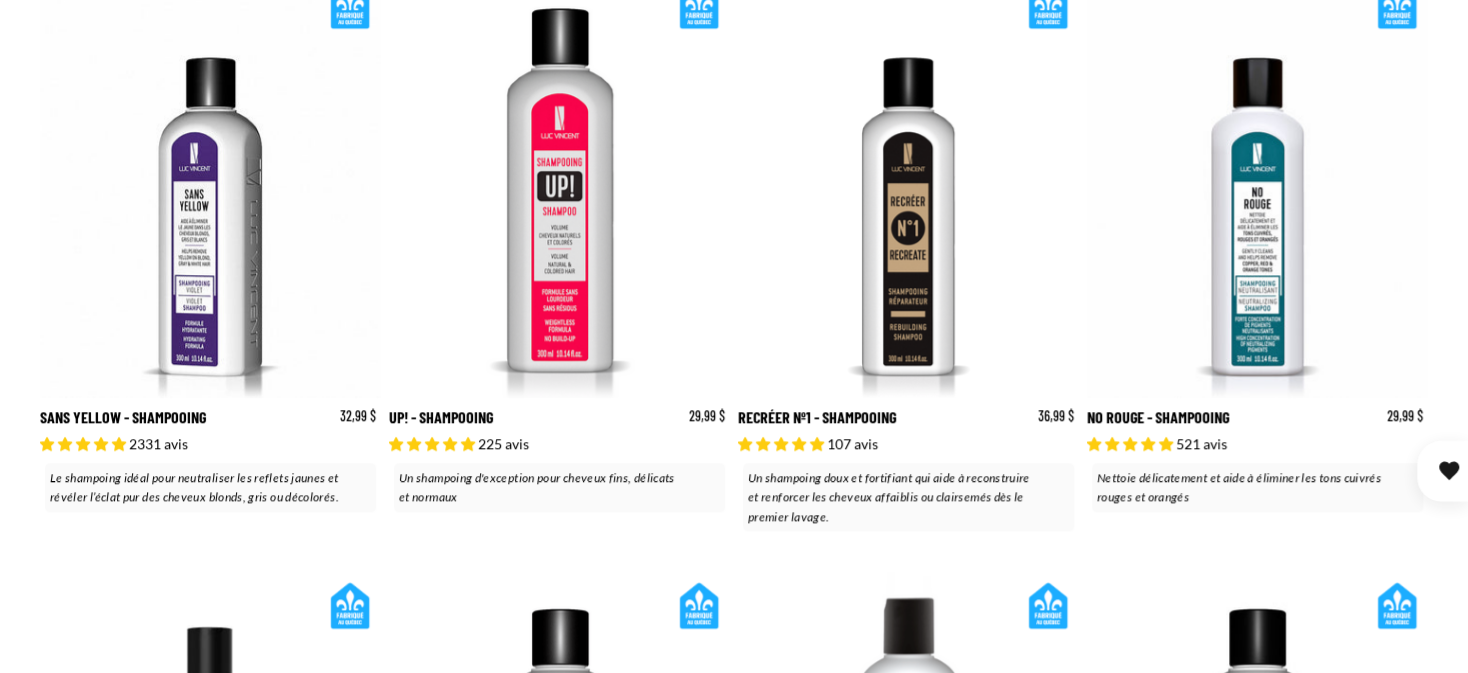 scroll, scrollTop: 995, scrollLeft: 0, axis: vertical 